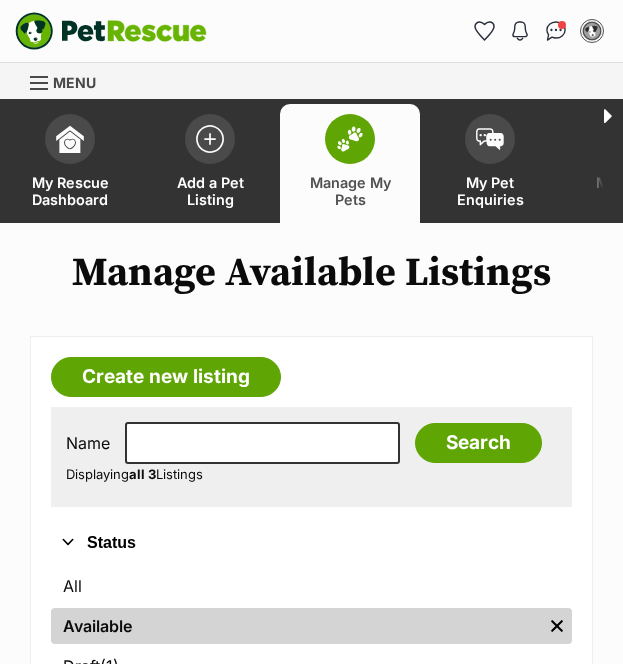 scroll, scrollTop: 349, scrollLeft: 0, axis: vertical 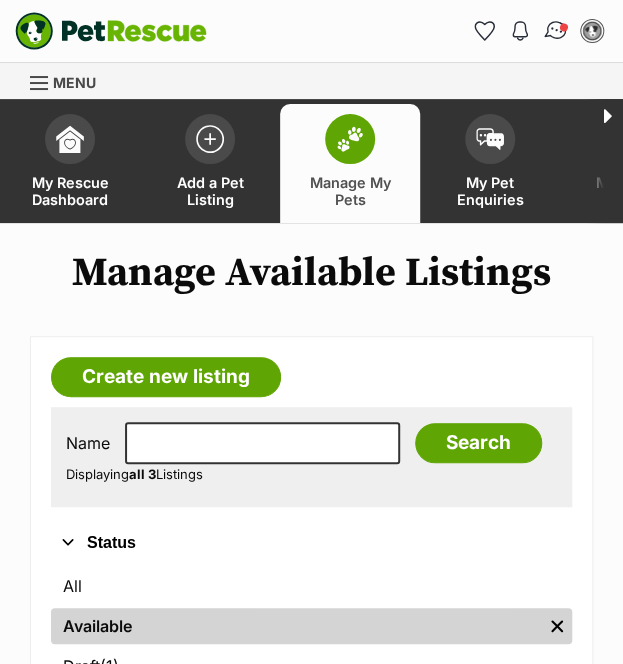 click at bounding box center [556, 31] 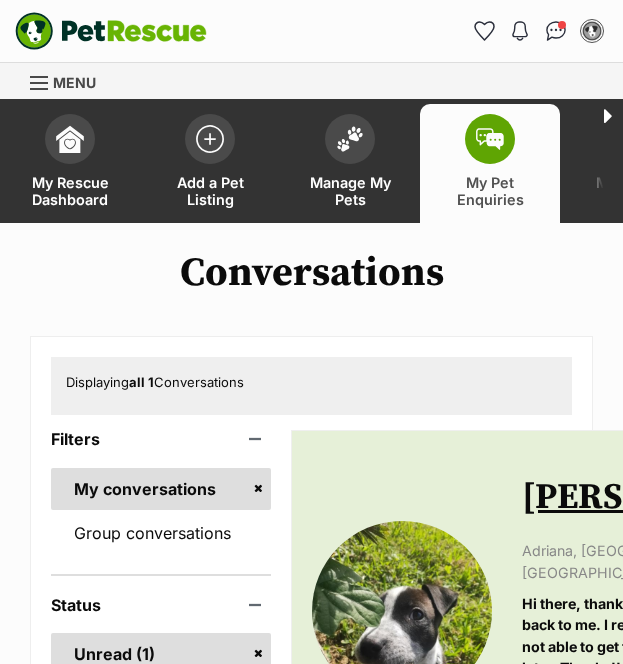scroll, scrollTop: 0, scrollLeft: 0, axis: both 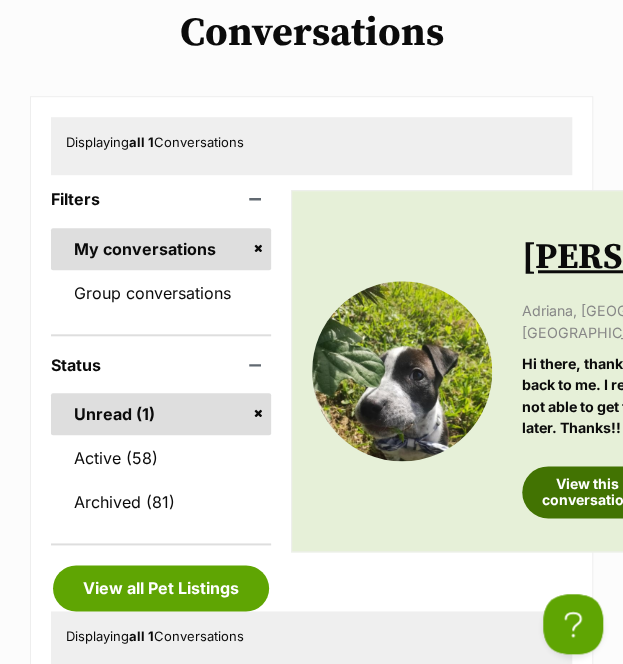 click on "View this conversation" at bounding box center (587, 492) 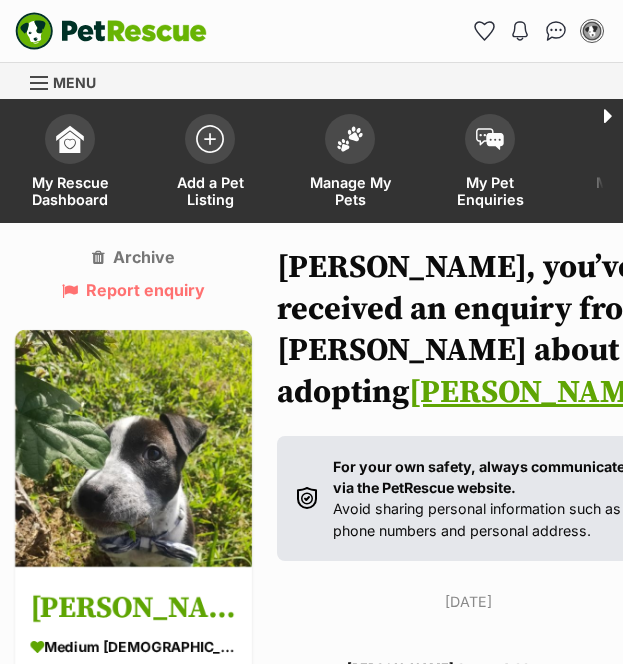 scroll, scrollTop: 0, scrollLeft: 0, axis: both 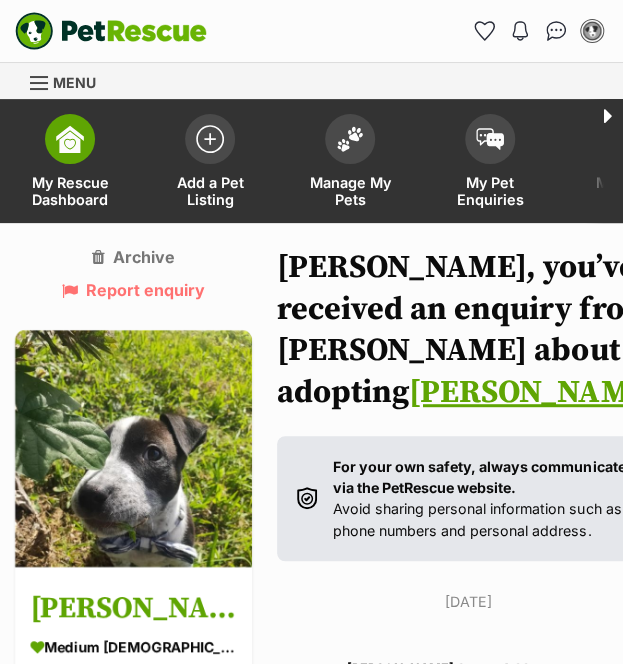 click at bounding box center [70, 139] 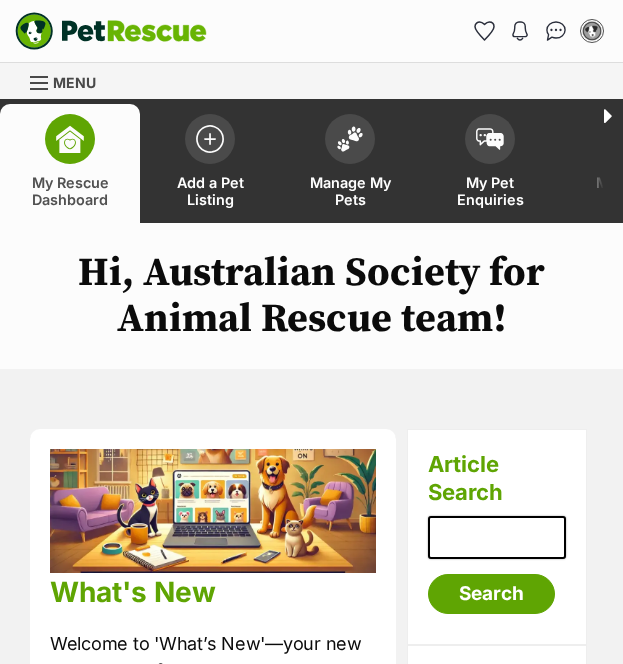 scroll, scrollTop: 0, scrollLeft: 0, axis: both 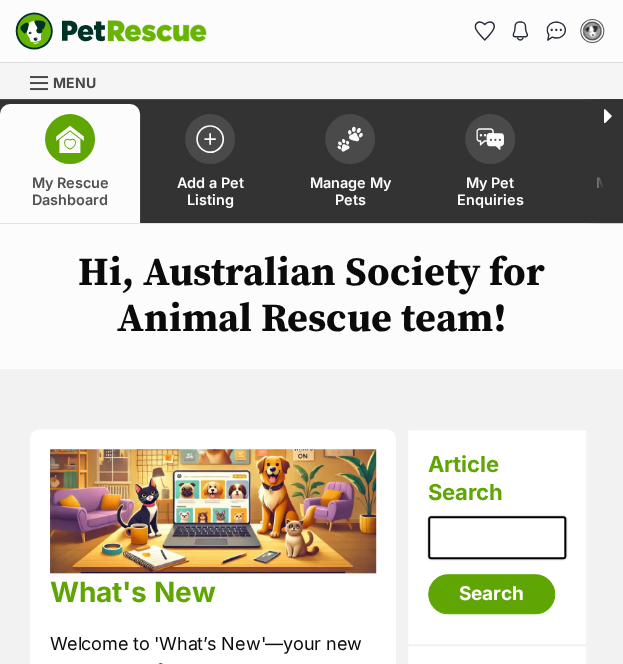 click at bounding box center (111, 31) 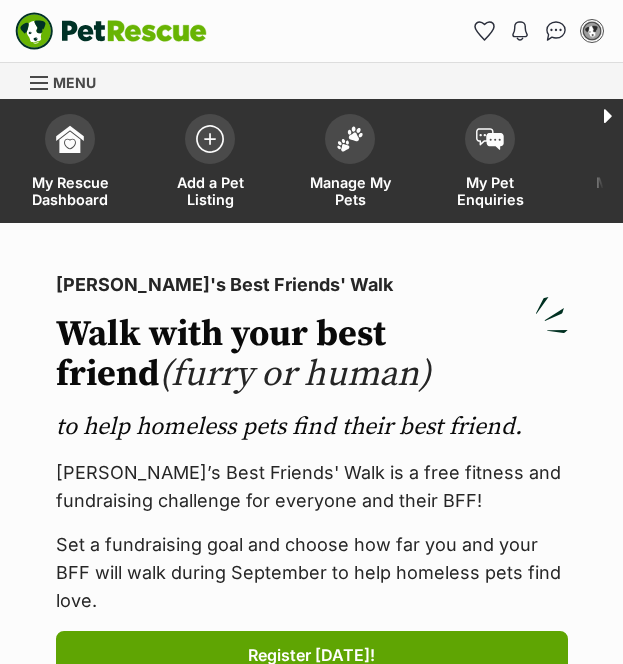 scroll, scrollTop: 0, scrollLeft: 0, axis: both 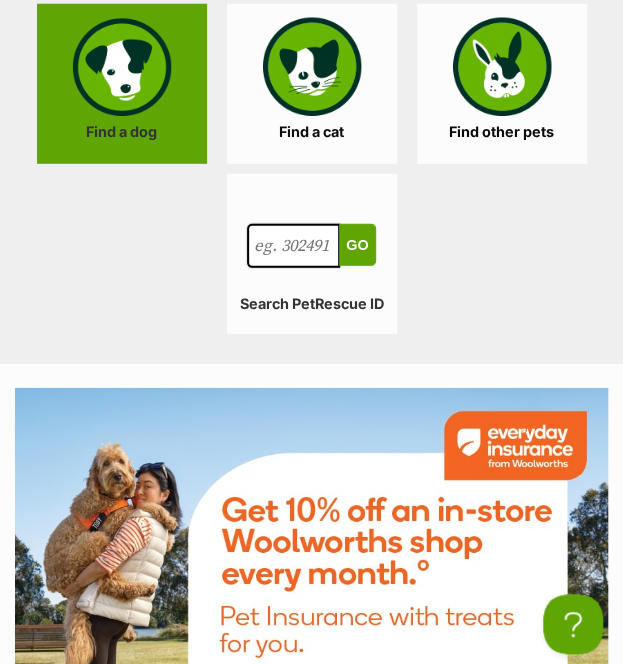 click on "Find a dog" at bounding box center (122, 84) 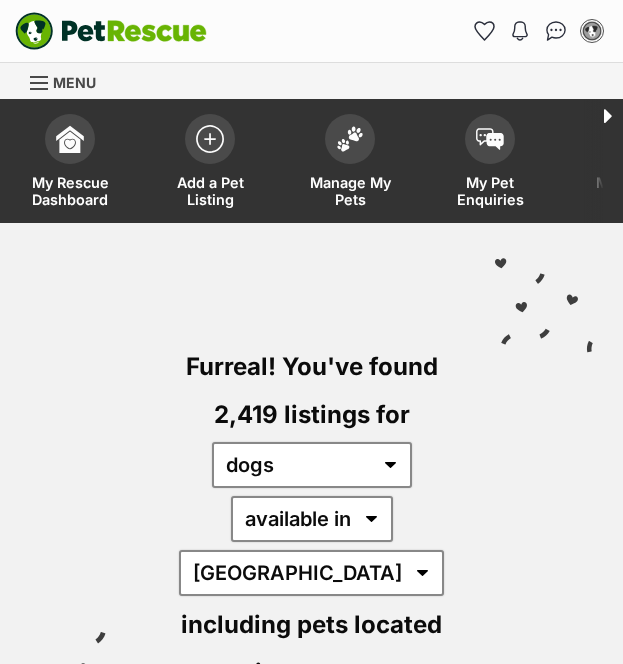 scroll, scrollTop: 0, scrollLeft: 0, axis: both 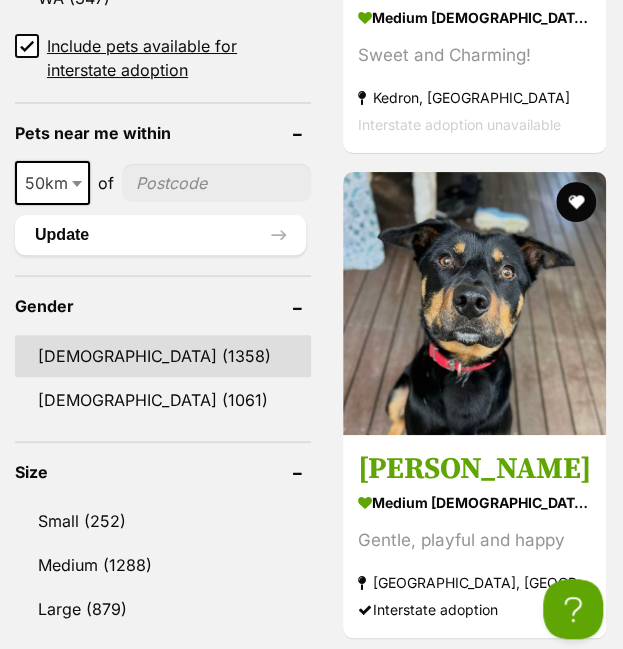 click on "Male (1358)" at bounding box center (163, 356) 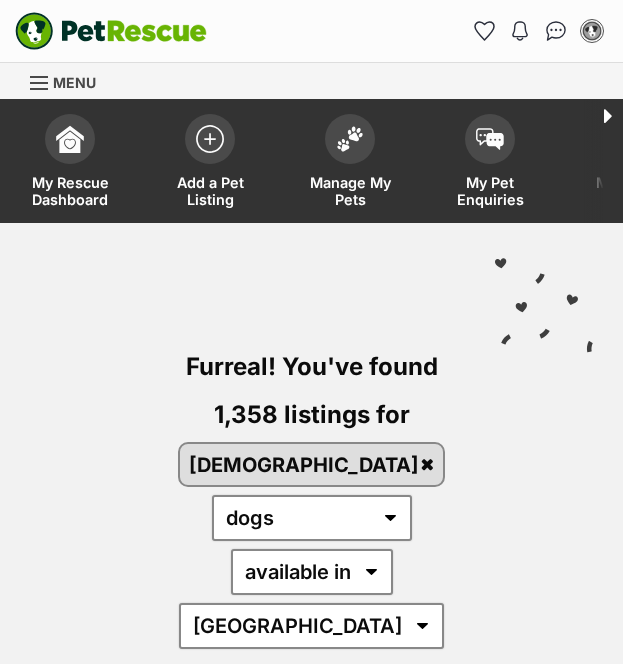 scroll, scrollTop: 0, scrollLeft: 0, axis: both 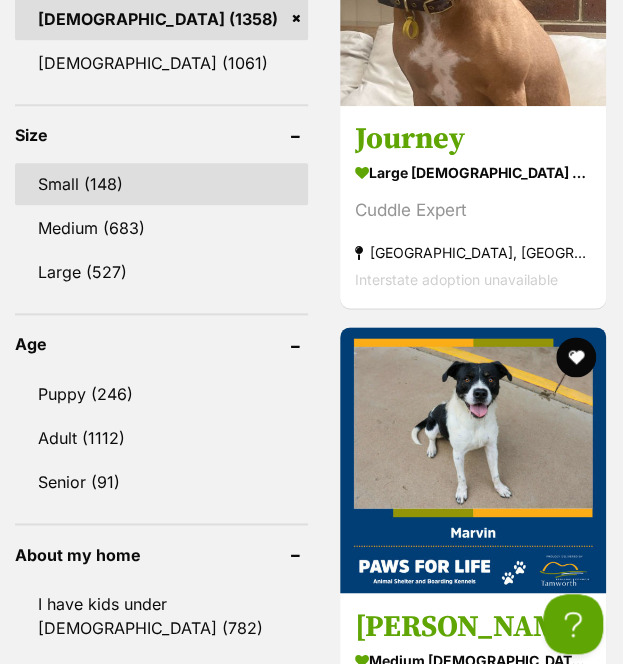 click on "Small (148)" at bounding box center [161, 184] 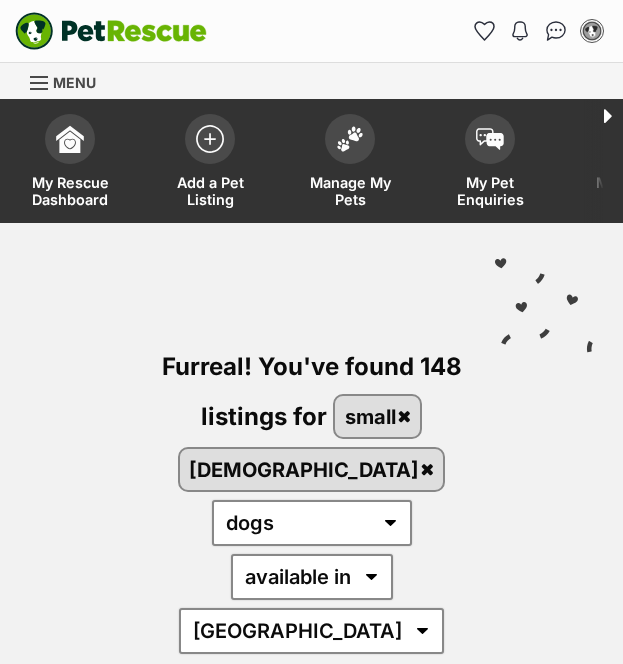 scroll, scrollTop: 0, scrollLeft: 0, axis: both 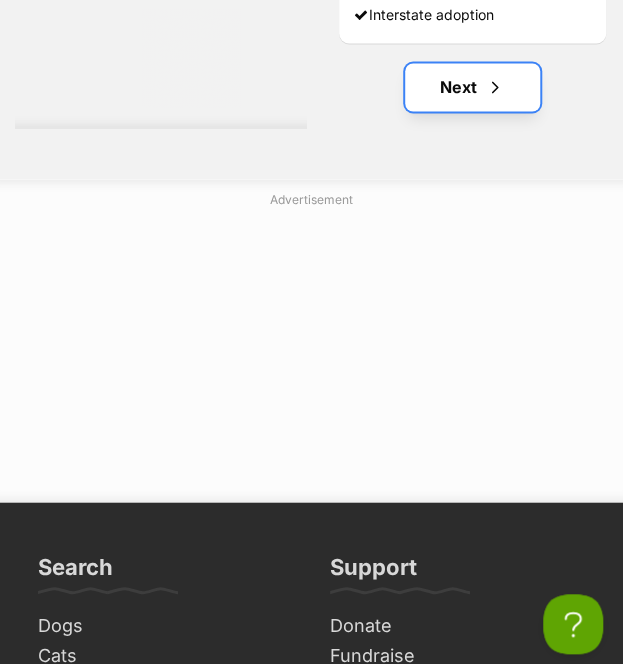 click at bounding box center (495, 87) 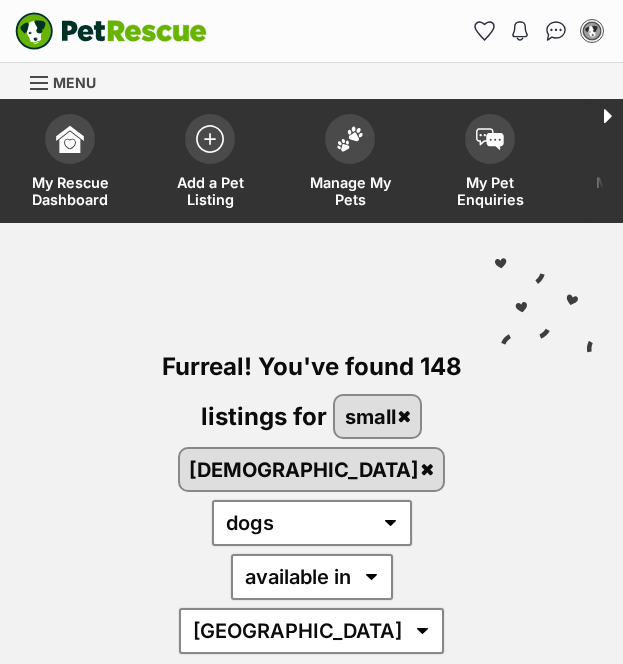 scroll, scrollTop: 0, scrollLeft: 0, axis: both 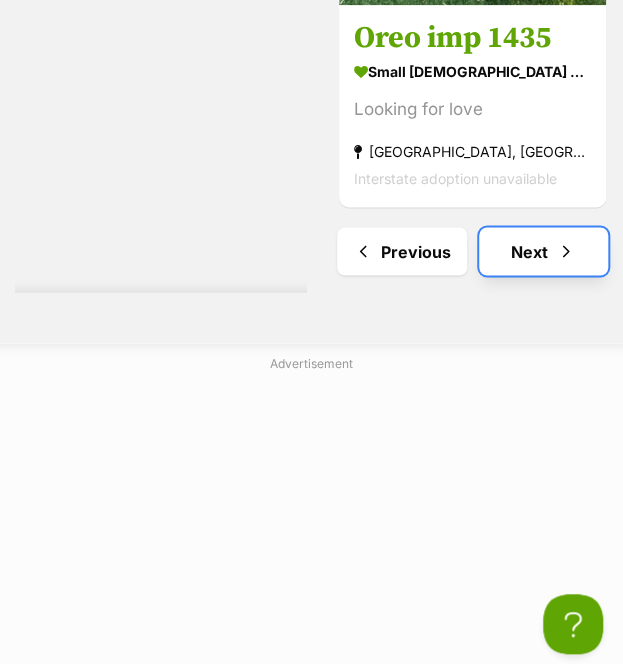 click on "Next" at bounding box center [543, 251] 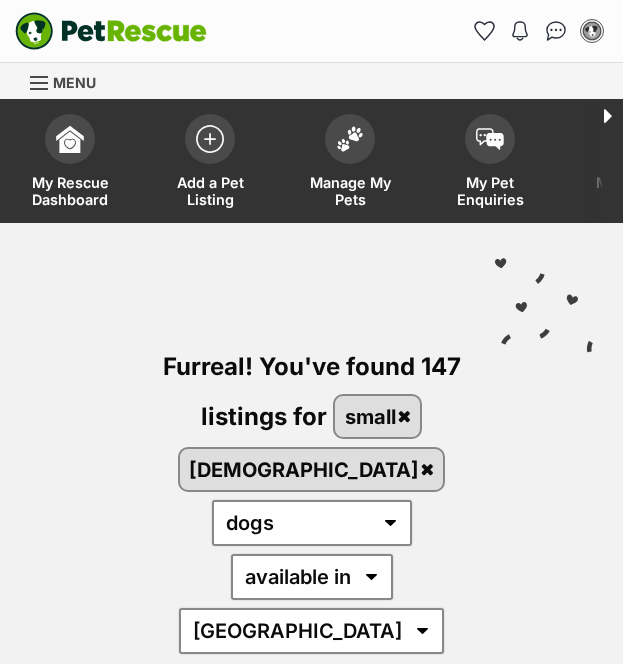 scroll, scrollTop: 0, scrollLeft: 0, axis: both 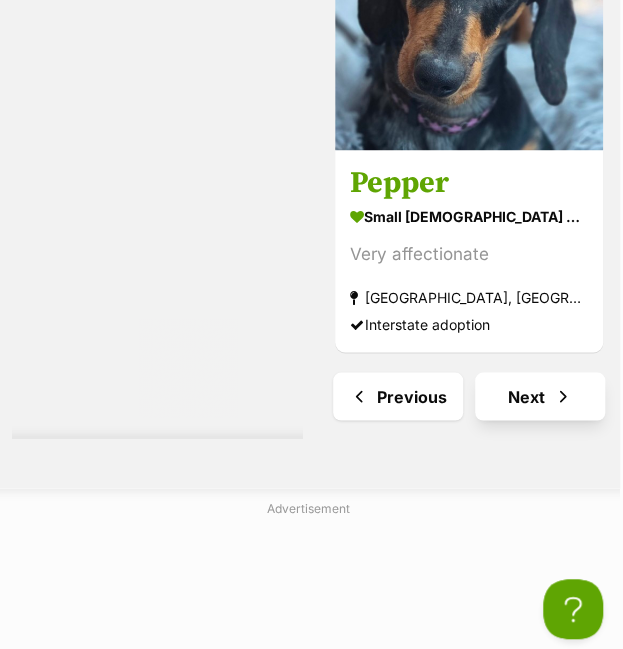 click on "Next" at bounding box center [540, 396] 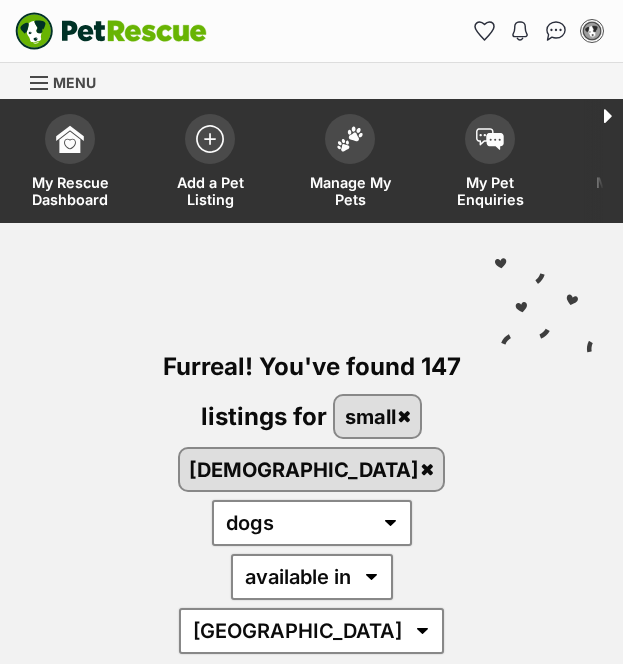 scroll, scrollTop: 0, scrollLeft: 0, axis: both 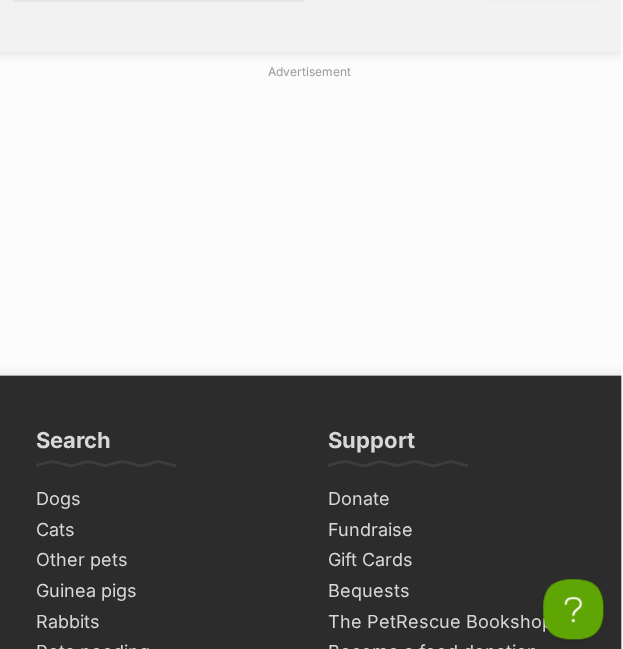 click on "Next" at bounding box center [541, -40] 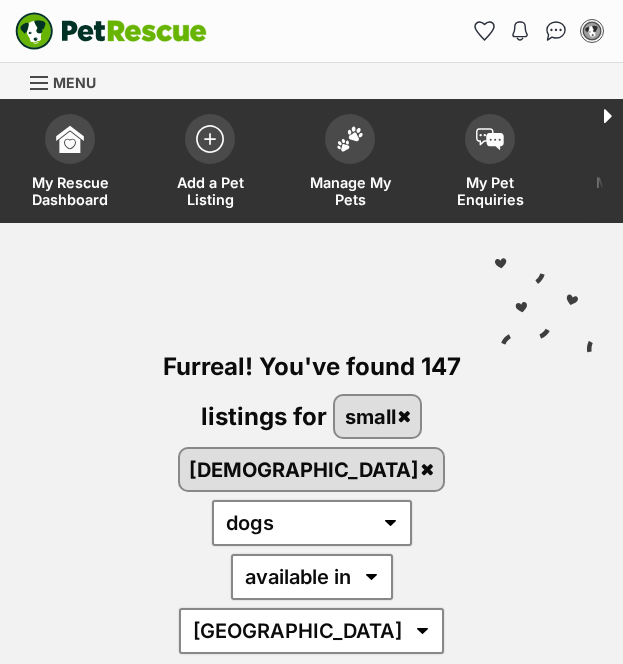 scroll, scrollTop: 0, scrollLeft: 0, axis: both 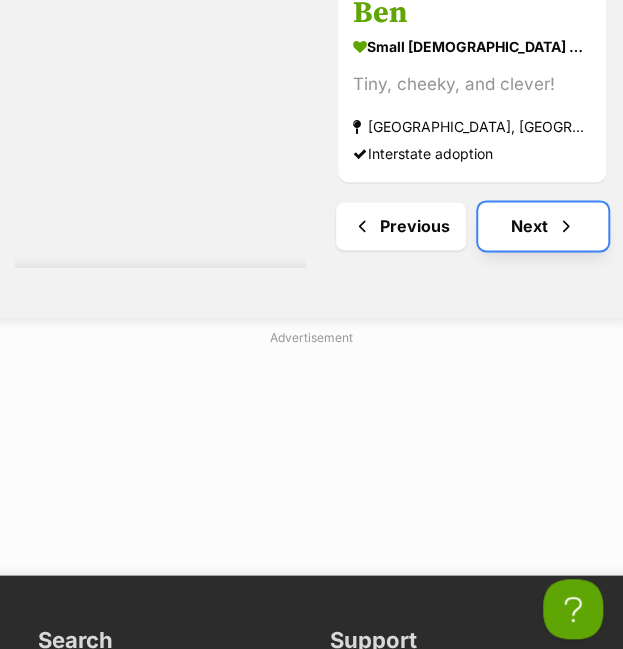 click on "Next" at bounding box center [543, 226] 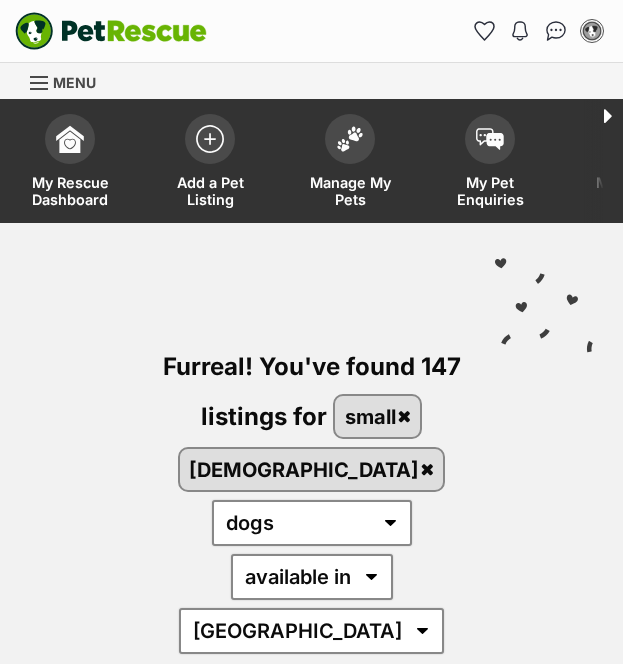 scroll, scrollTop: 27, scrollLeft: 0, axis: vertical 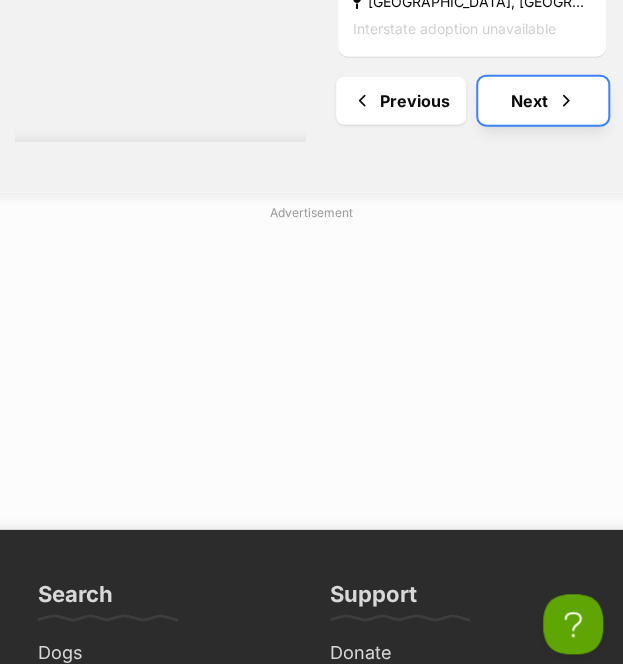 click on "Next" at bounding box center (543, 101) 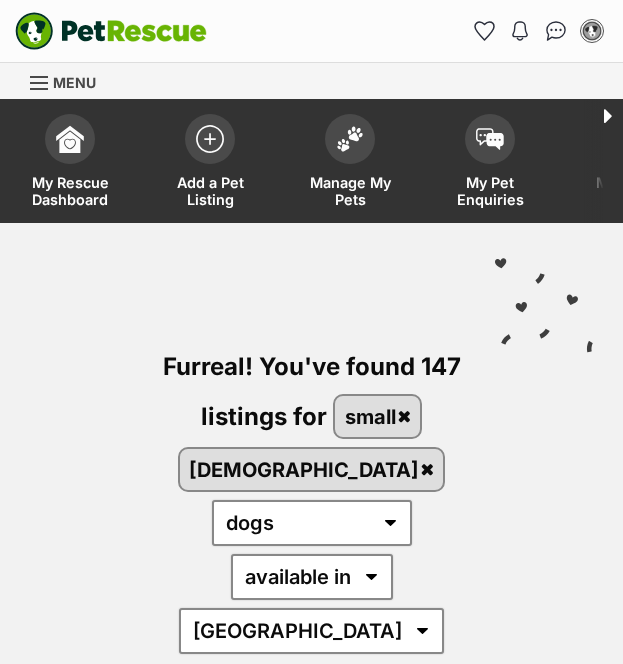 scroll, scrollTop: 0, scrollLeft: 0, axis: both 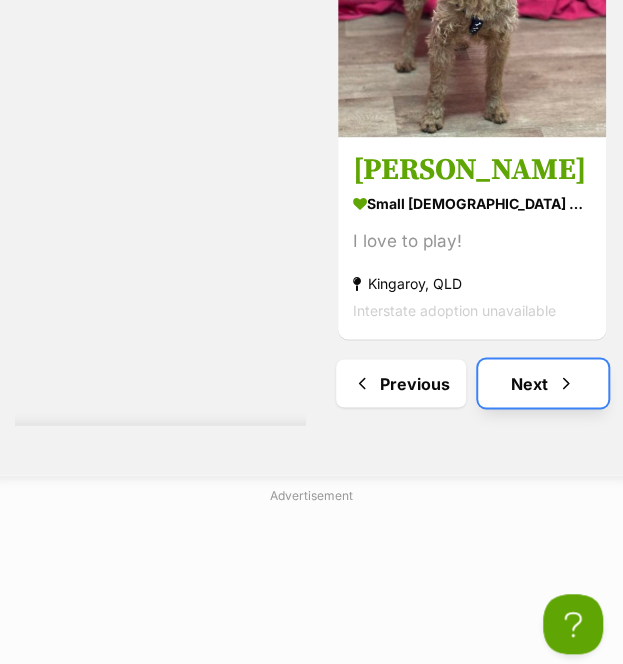 click on "Next" at bounding box center (543, 383) 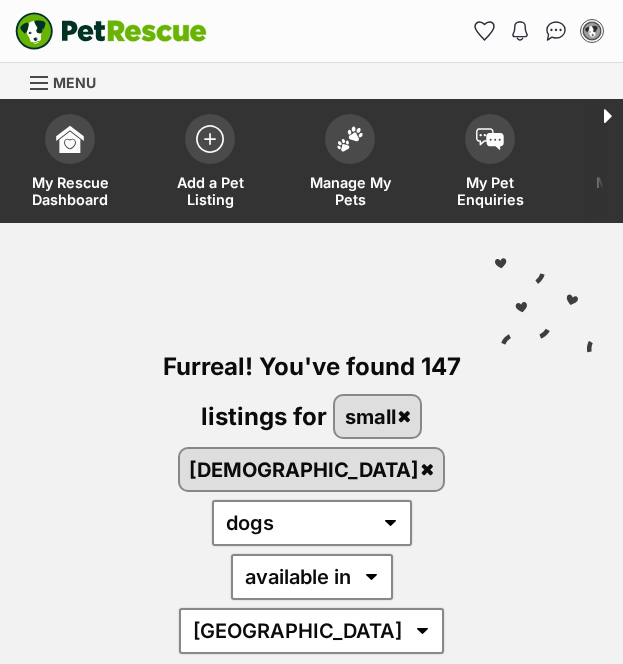 scroll, scrollTop: 0, scrollLeft: 0, axis: both 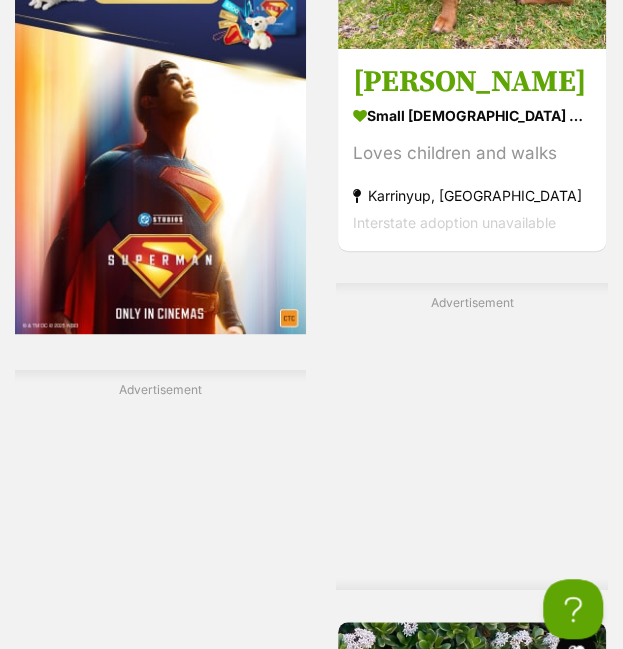 click on "Advertisement" at bounding box center (472, 436) 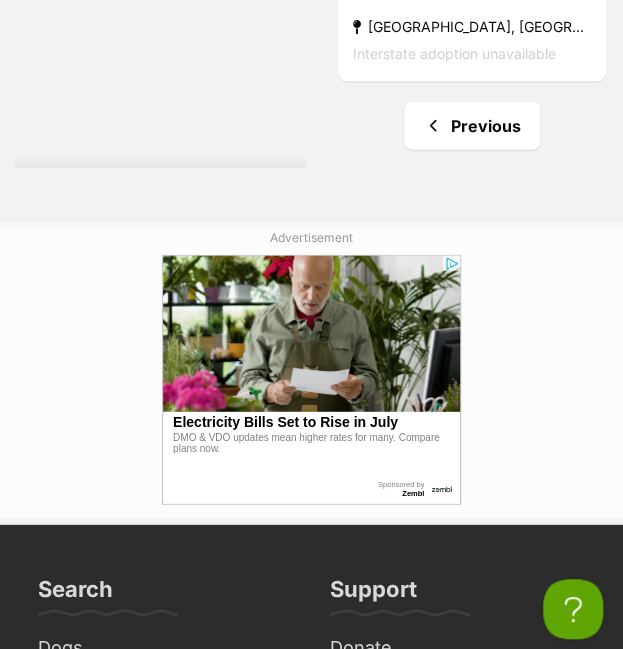 scroll, scrollTop: 4812, scrollLeft: 0, axis: vertical 